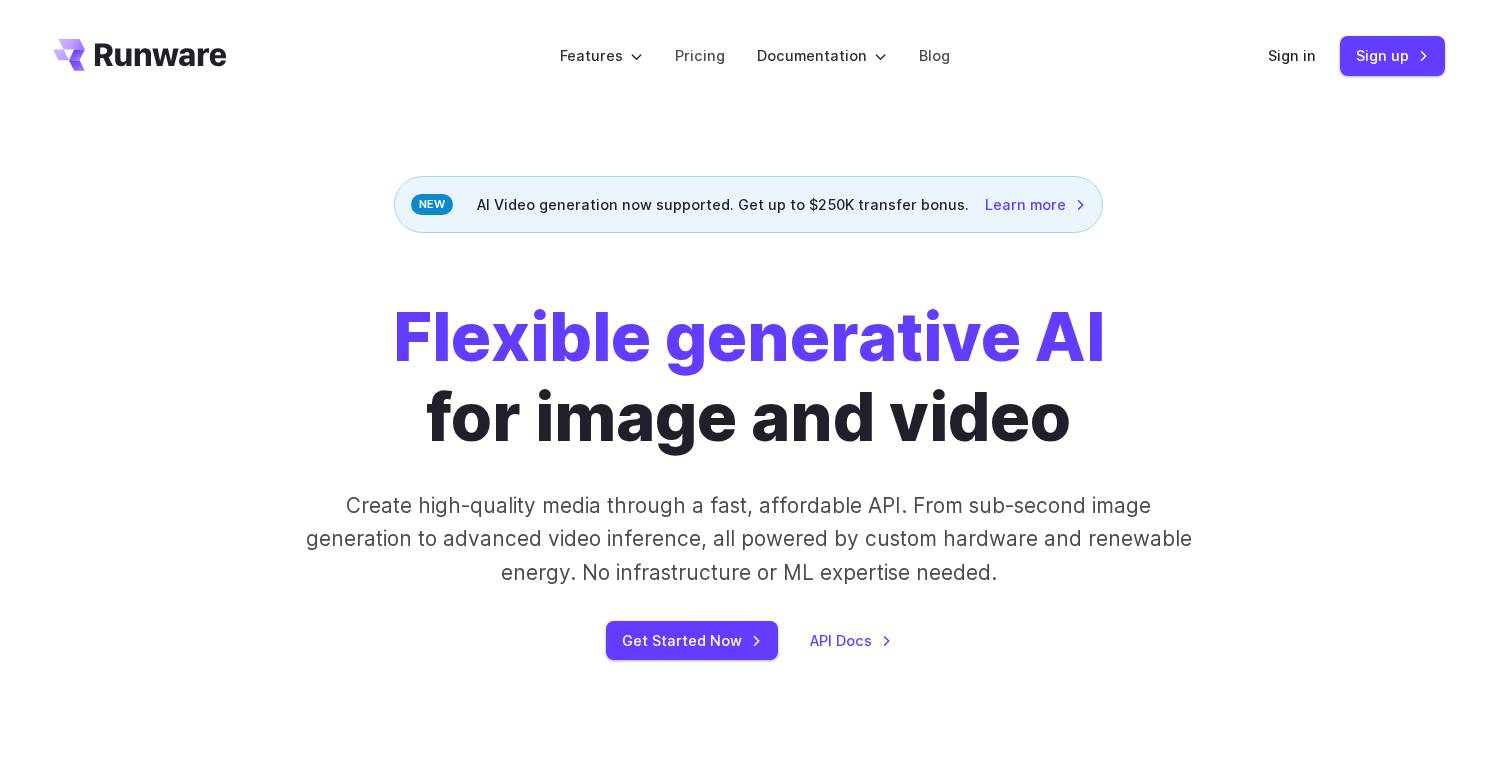 scroll, scrollTop: 0, scrollLeft: 0, axis: both 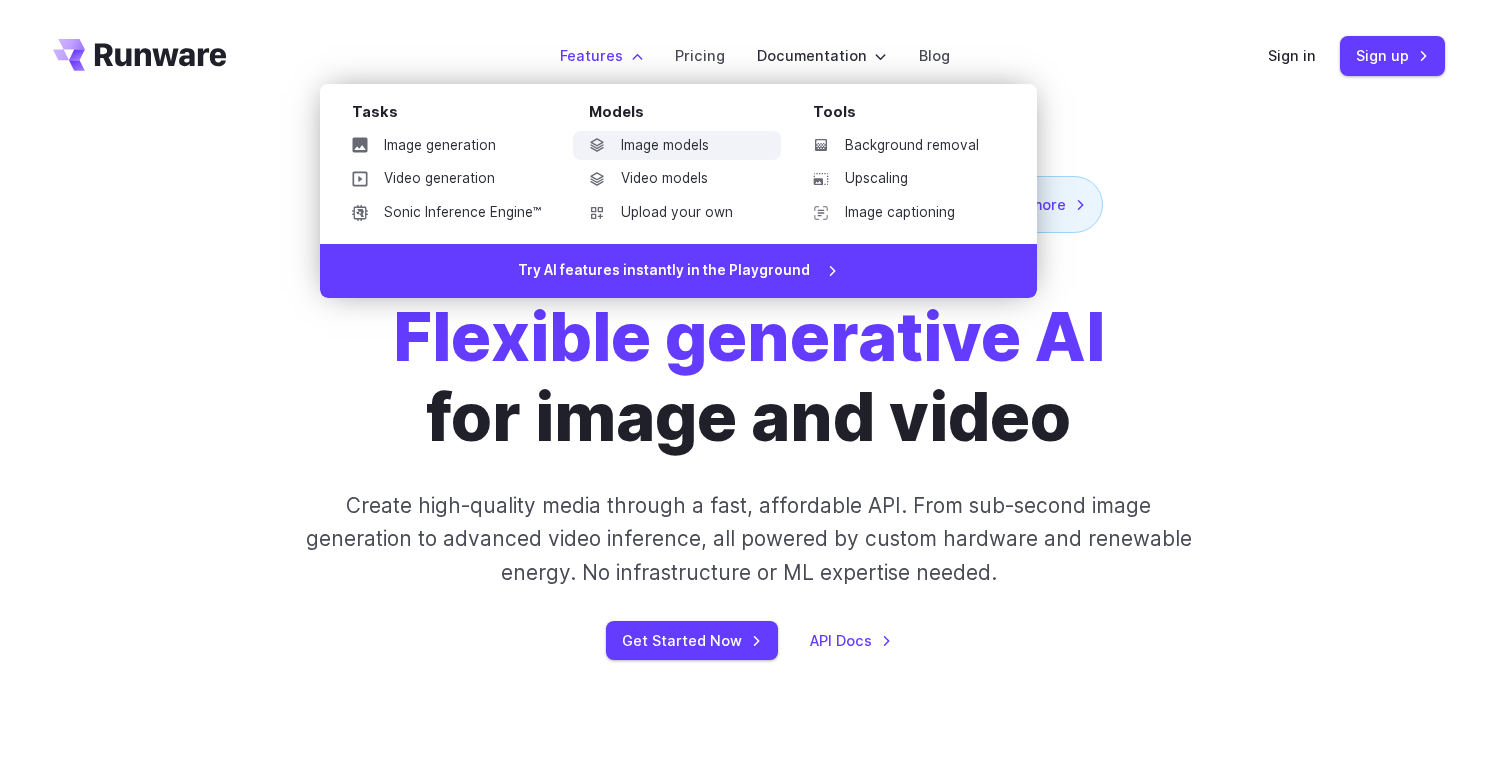 click on "Image models" at bounding box center [677, 146] 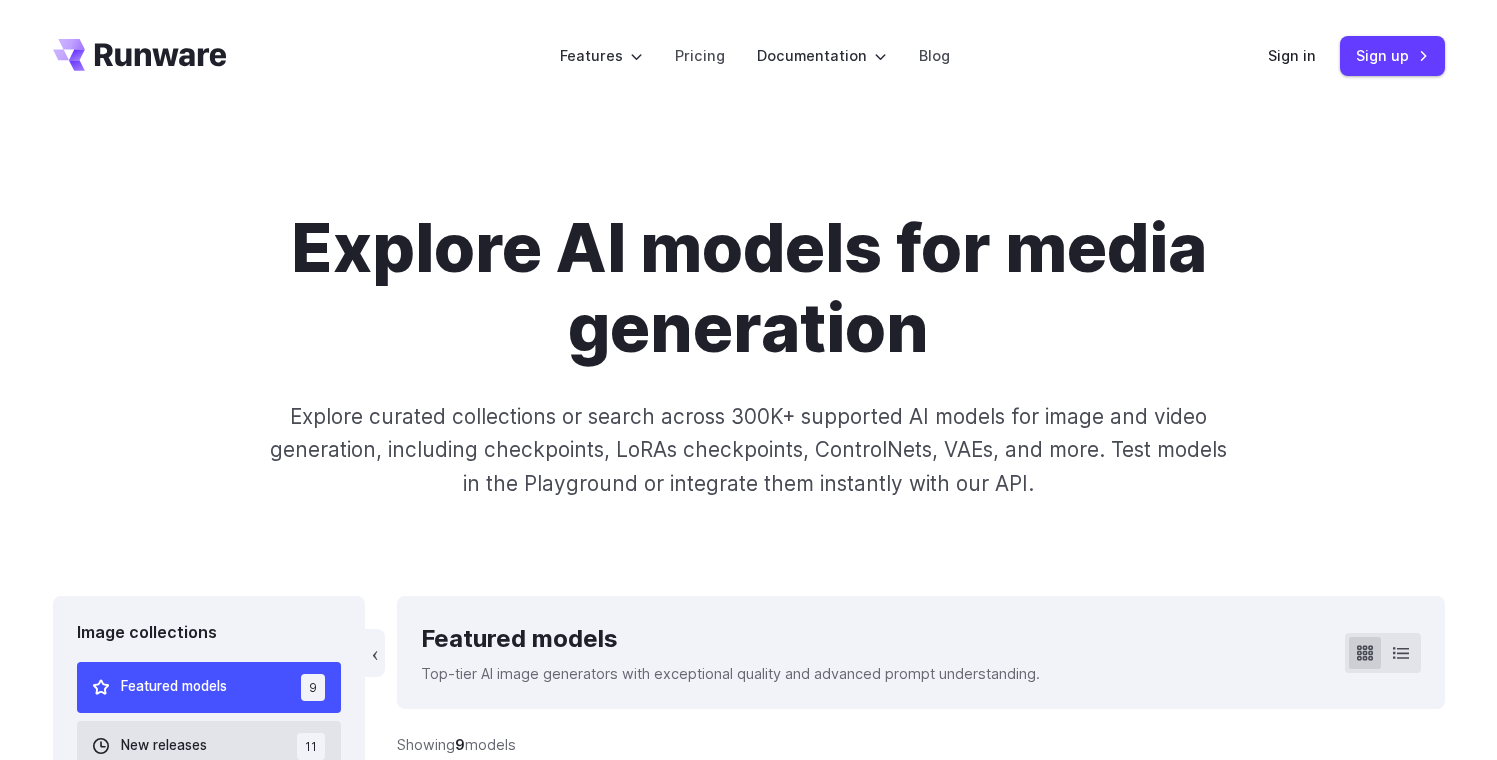 scroll, scrollTop: 0, scrollLeft: 0, axis: both 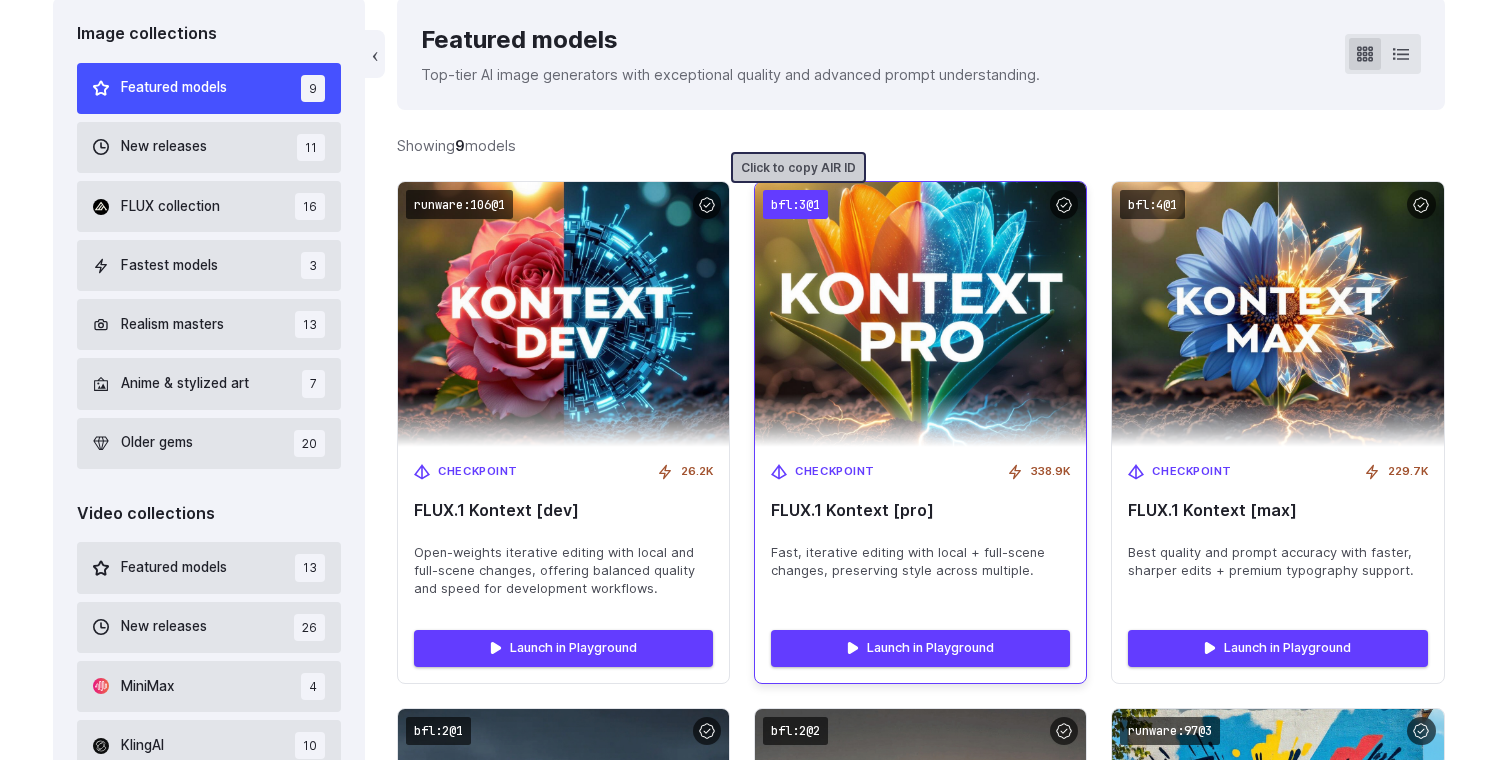 click on "bfl:3@1" at bounding box center [795, 204] 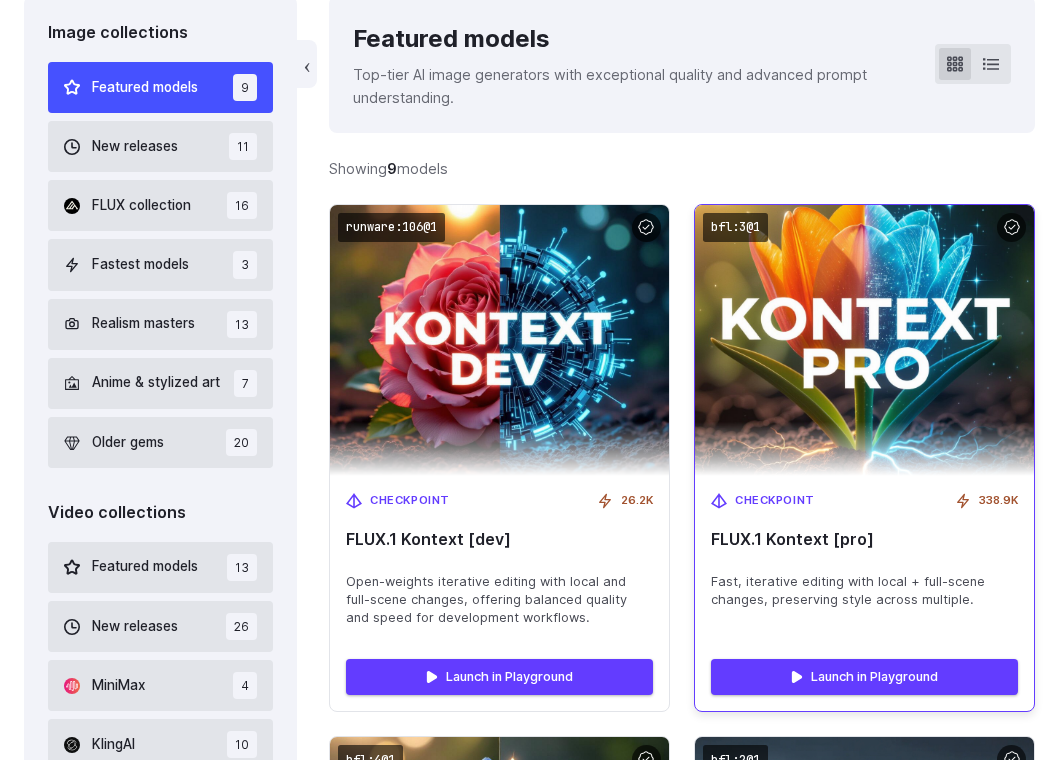 scroll, scrollTop: 564, scrollLeft: 0, axis: vertical 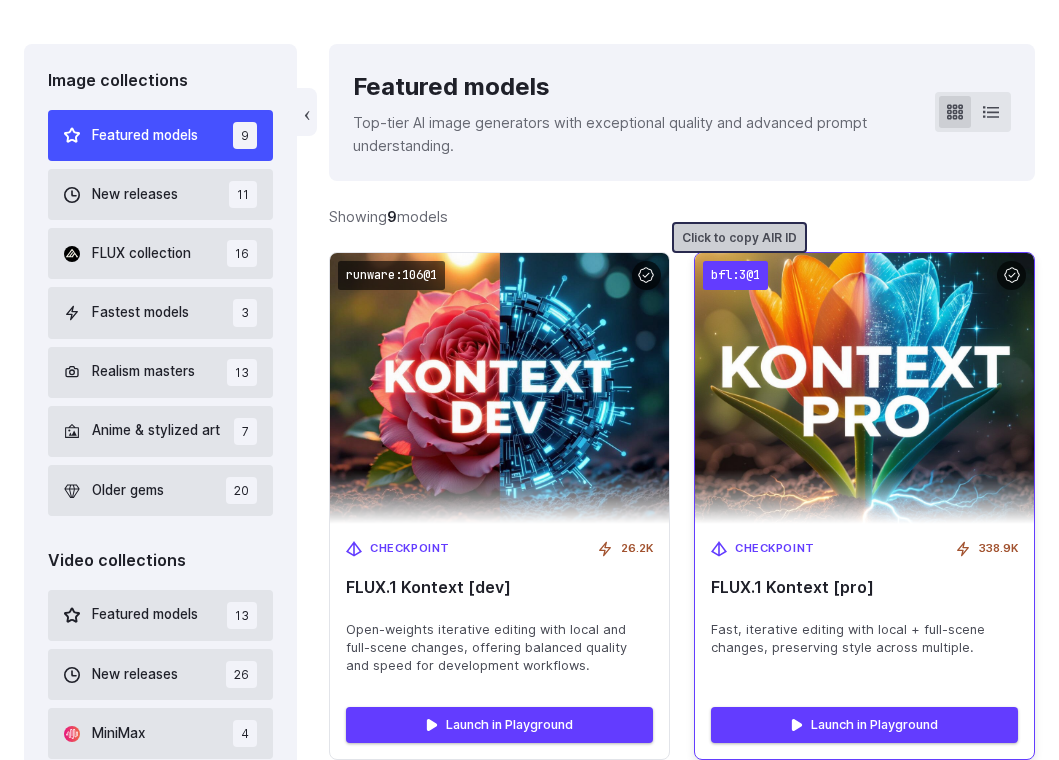 click on "bfl:3@1" at bounding box center [735, 275] 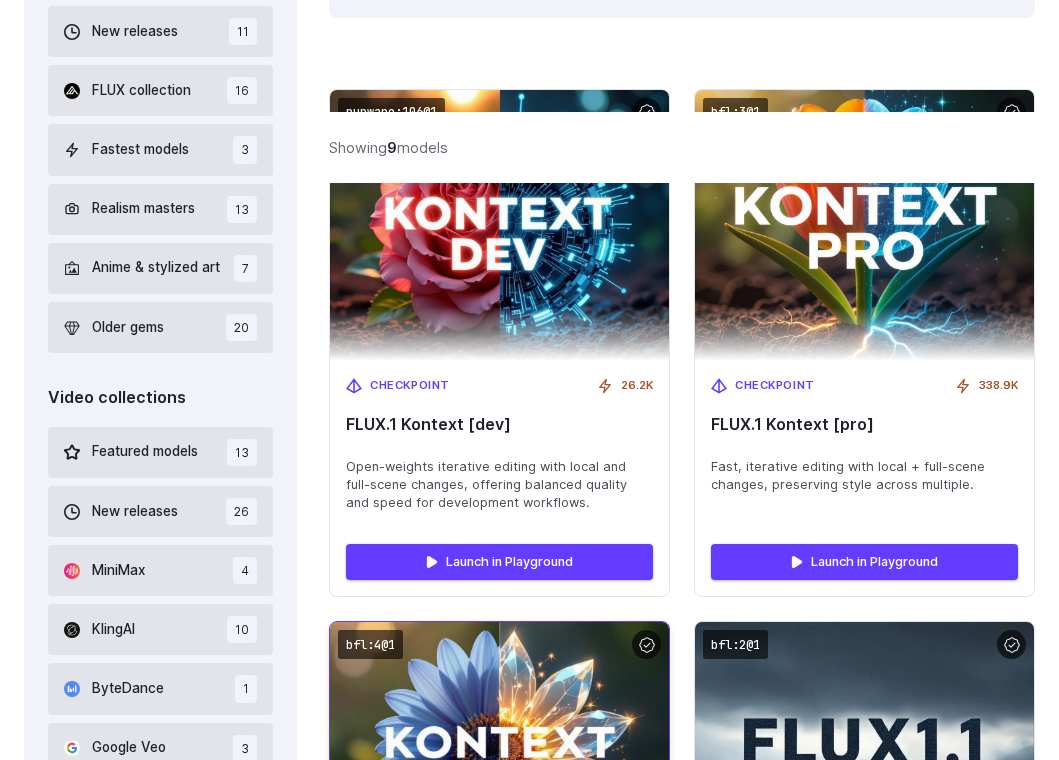 scroll, scrollTop: 638, scrollLeft: 0, axis: vertical 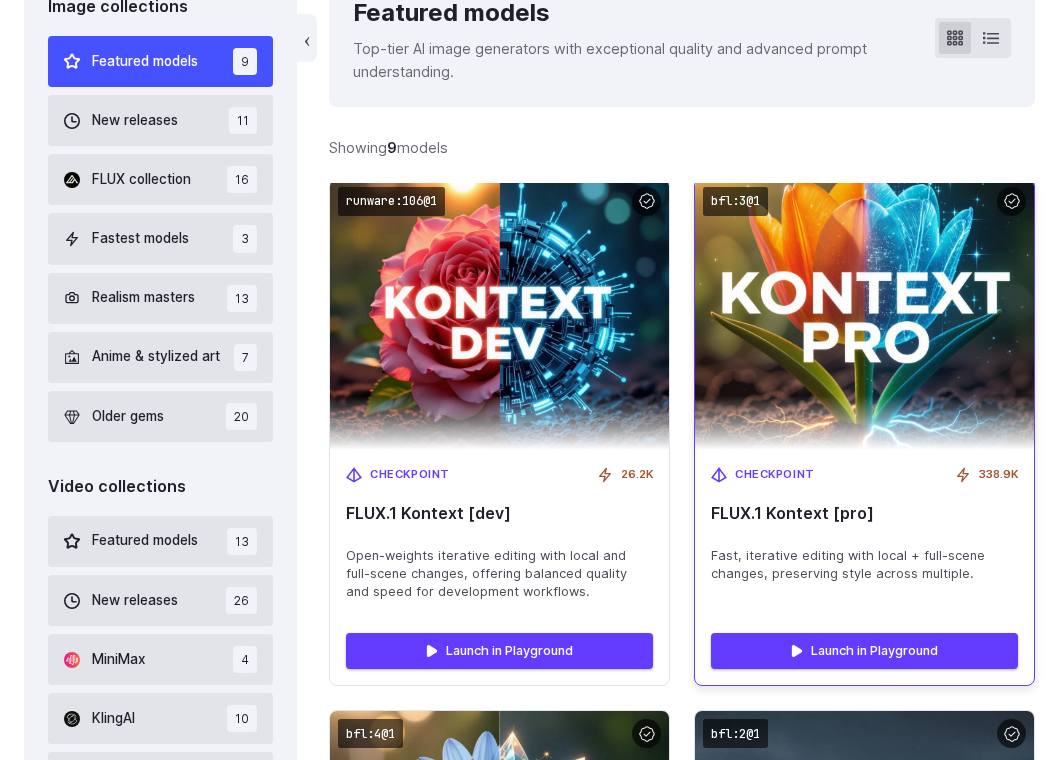 click at bounding box center [864, 314] 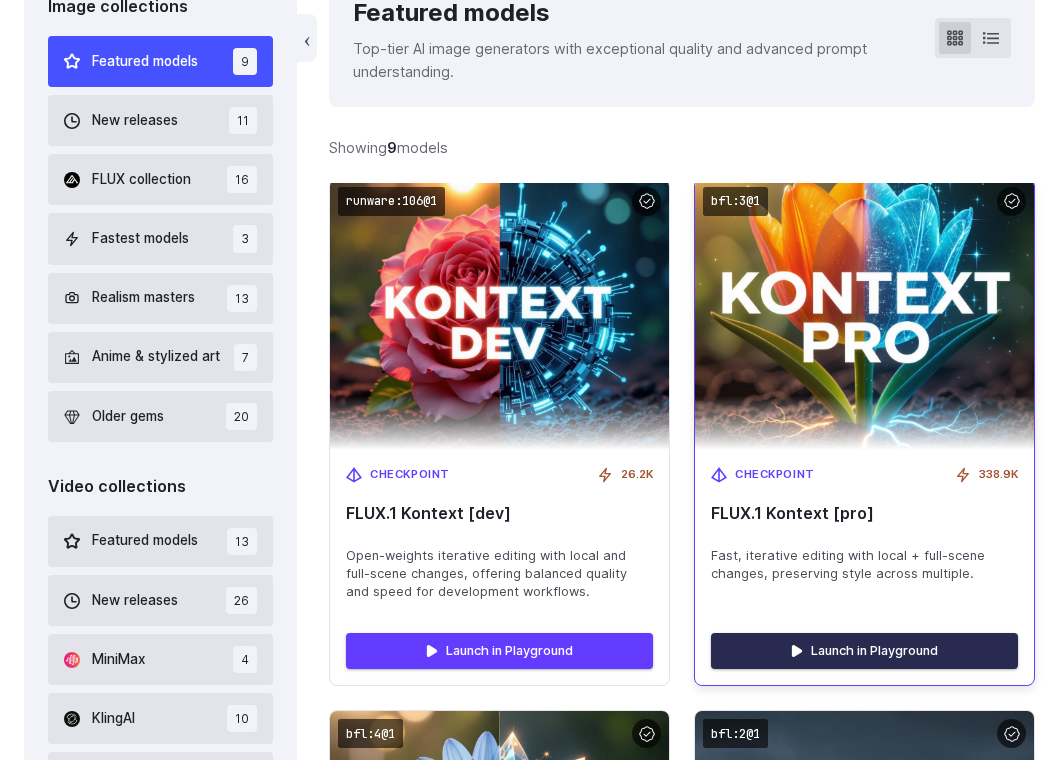 click on "Launch in Playground" at bounding box center (864, 651) 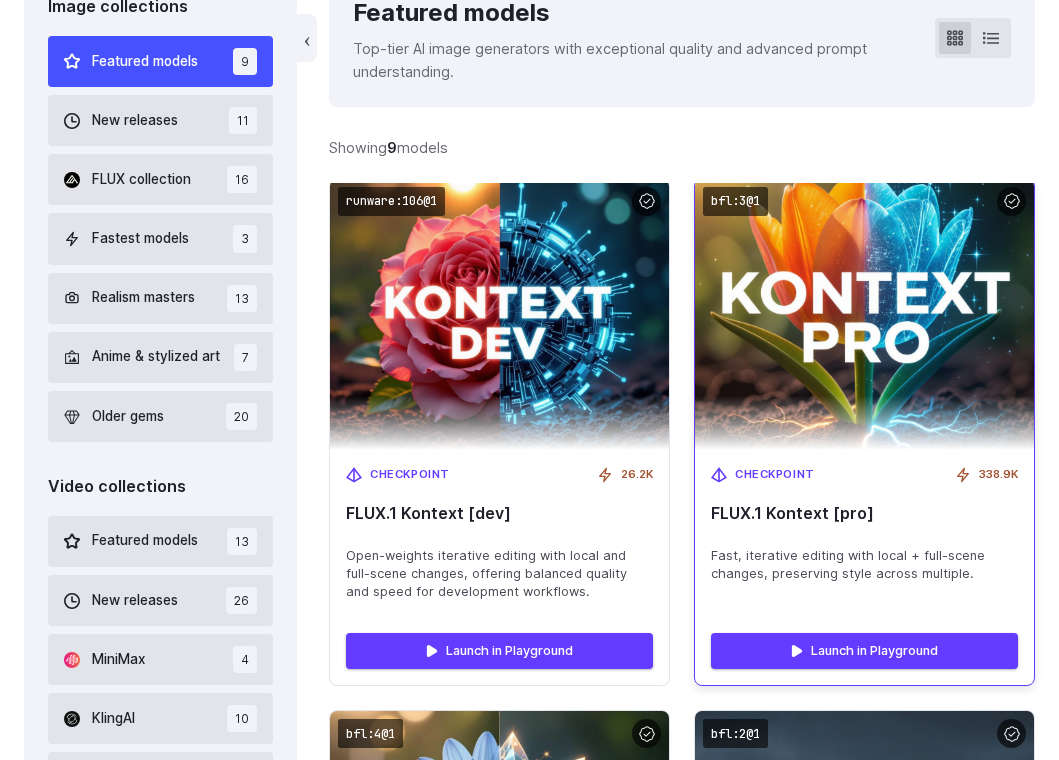 click on "Checkpoint       338.9K       FLUX.1 Kontext [pro]      Fast, iterative editing with local + full-scene changes, preserving style across multiple." at bounding box center [864, 533] 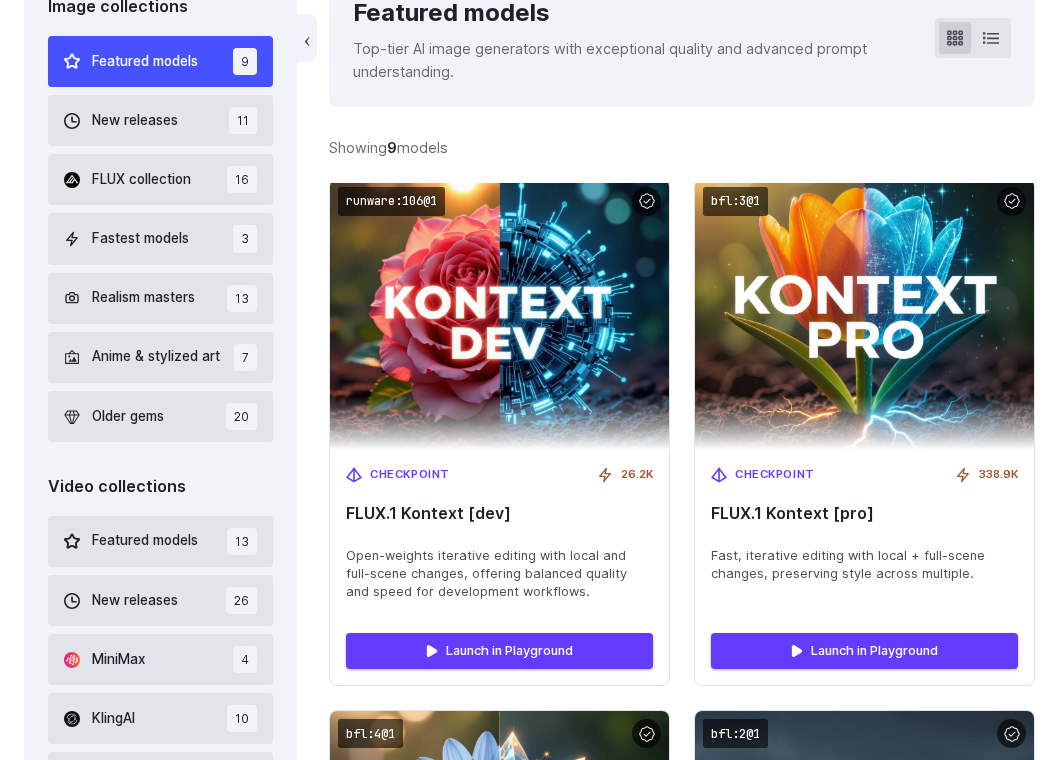 click on "**********" at bounding box center [529, 1410] 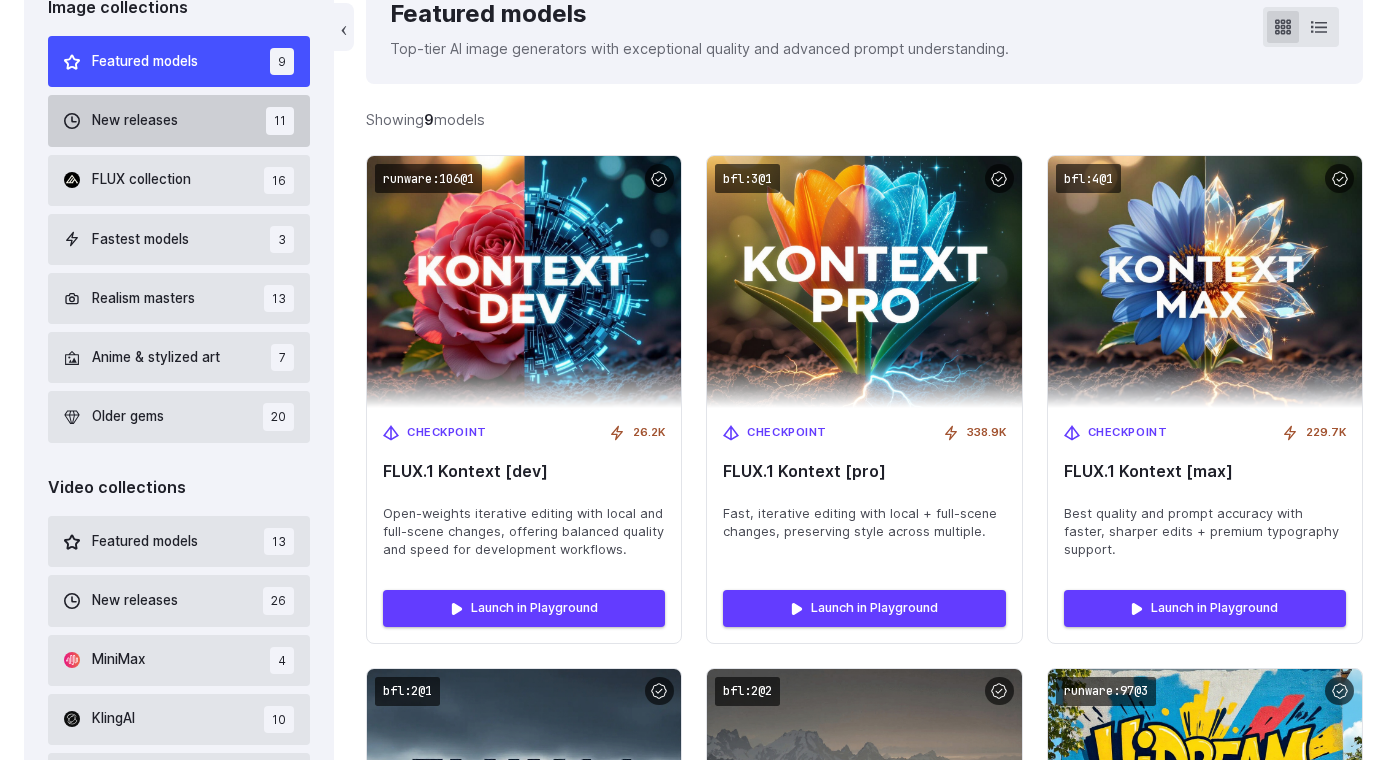 click on "New releases     11" at bounding box center (179, 120) 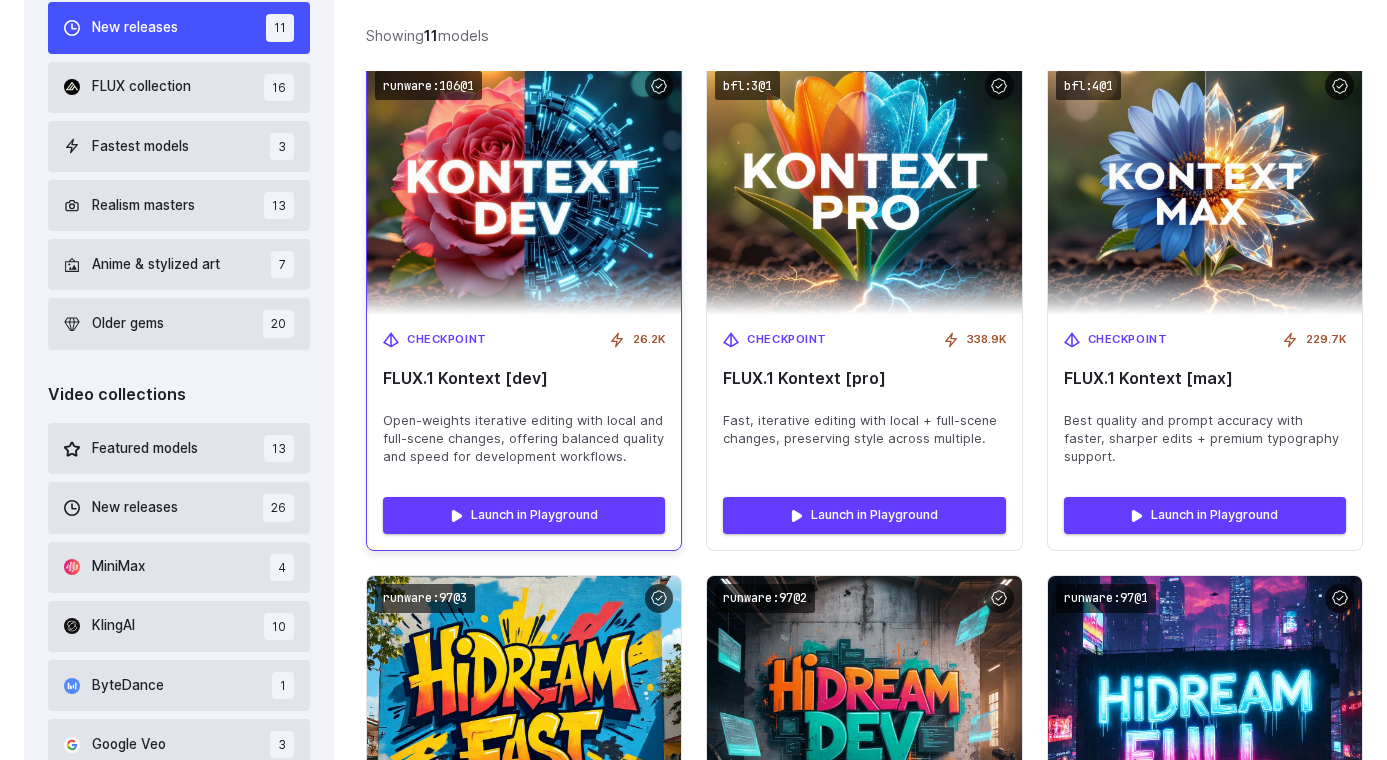 scroll, scrollTop: 715, scrollLeft: 0, axis: vertical 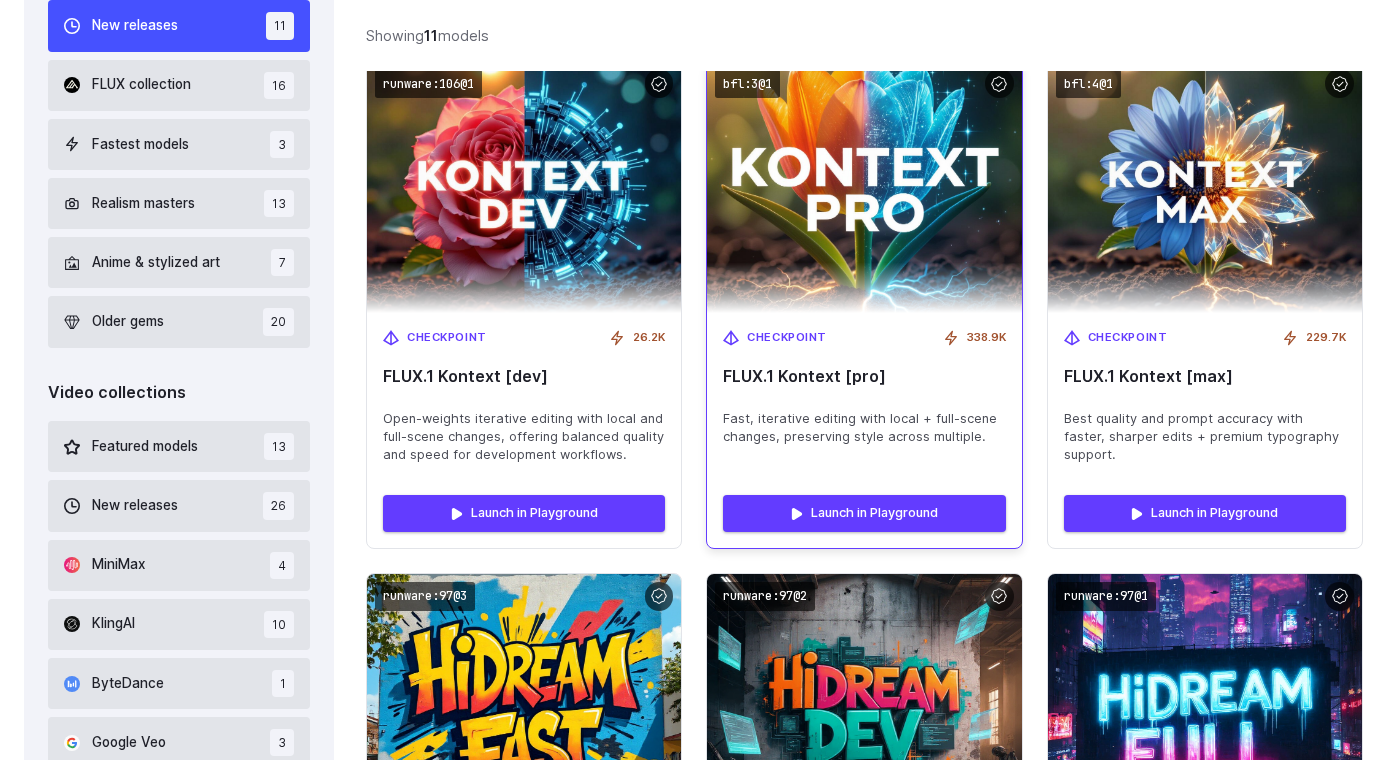 click on "Fast, iterative editing with local + full-scene changes, preserving style across multiple." at bounding box center [864, 428] 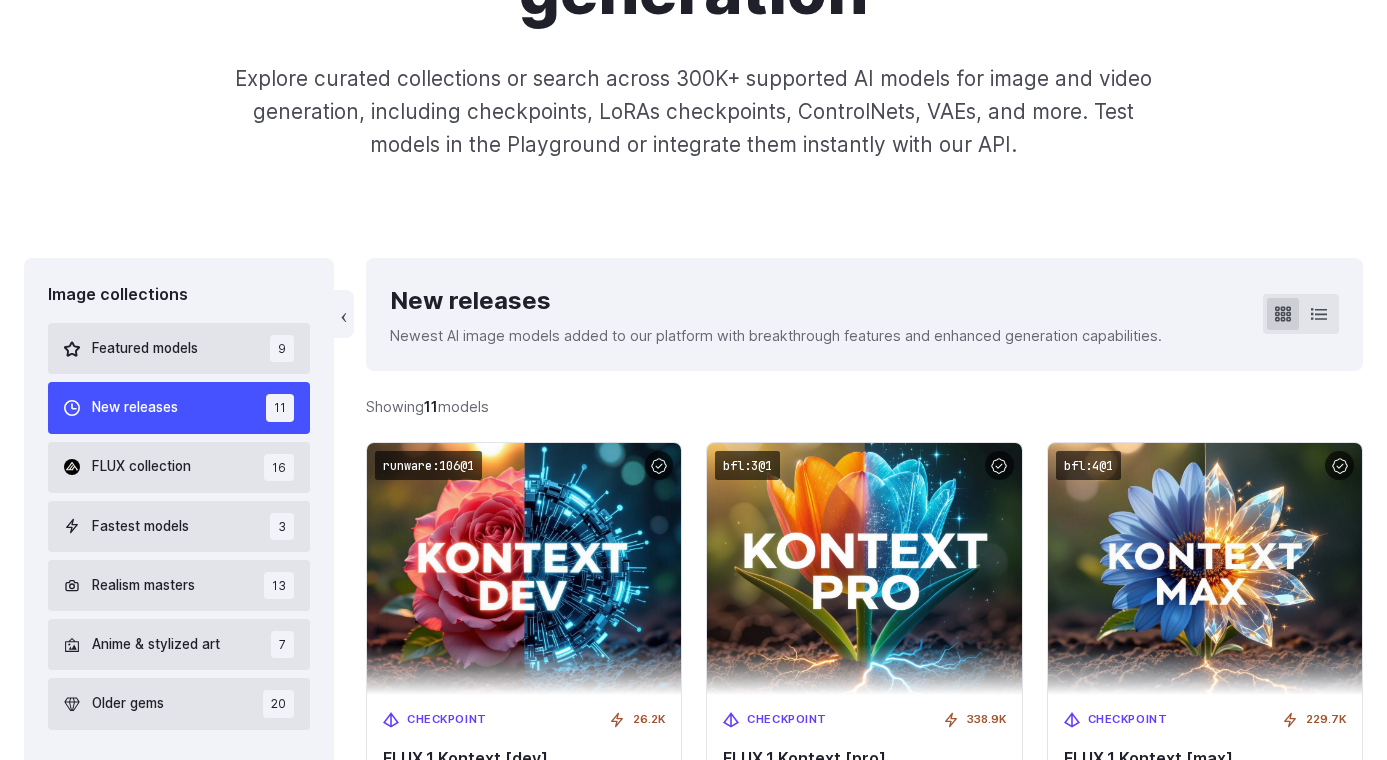 scroll, scrollTop: 0, scrollLeft: 0, axis: both 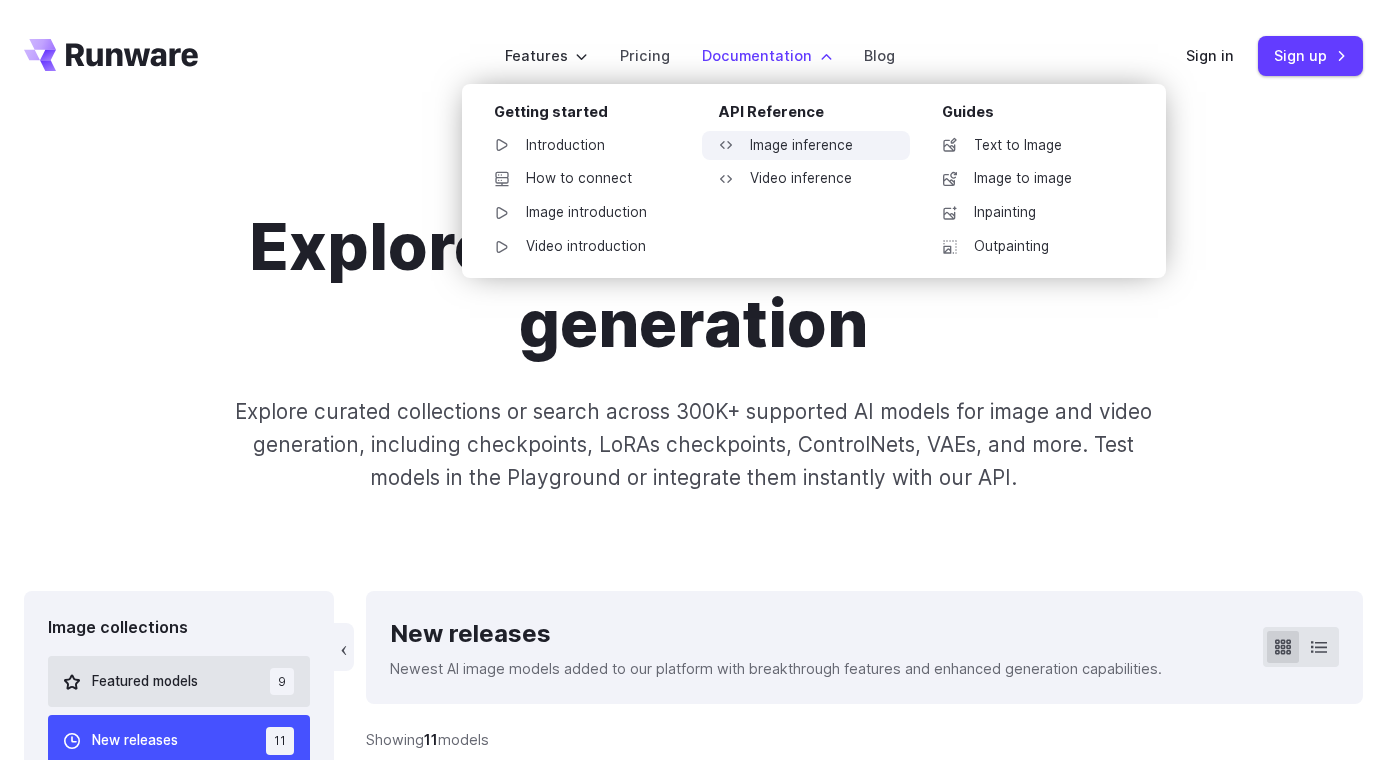 click on "Image inference" at bounding box center (806, 146) 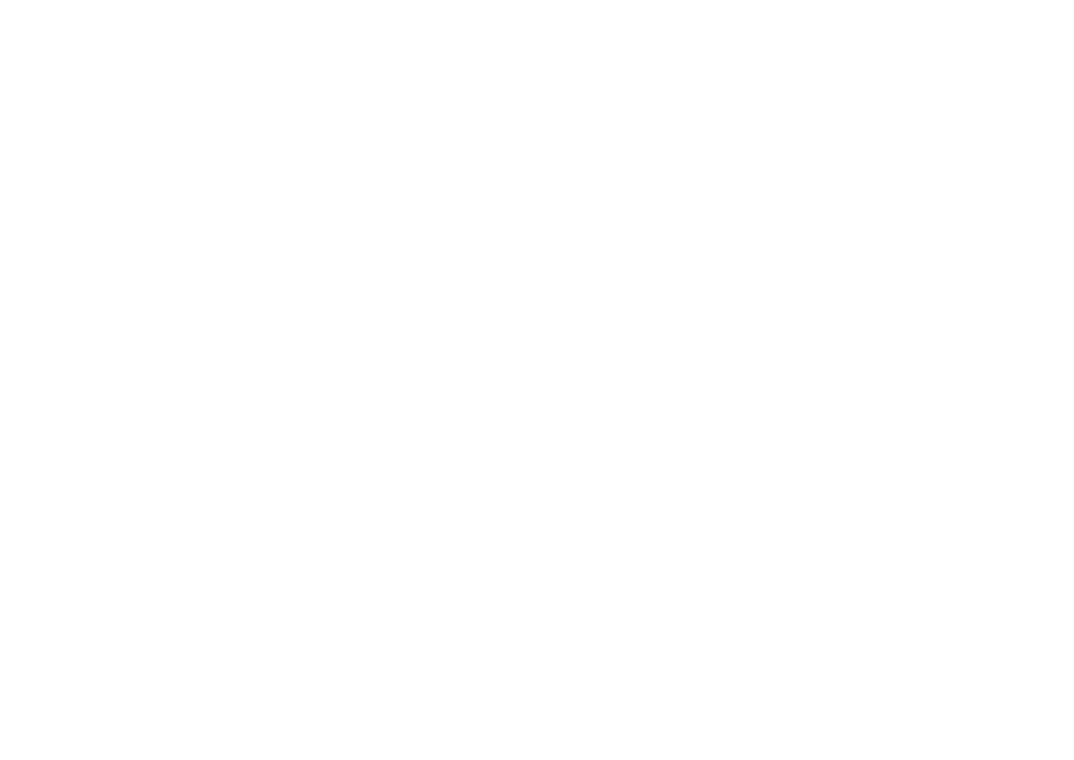 scroll, scrollTop: 0, scrollLeft: 0, axis: both 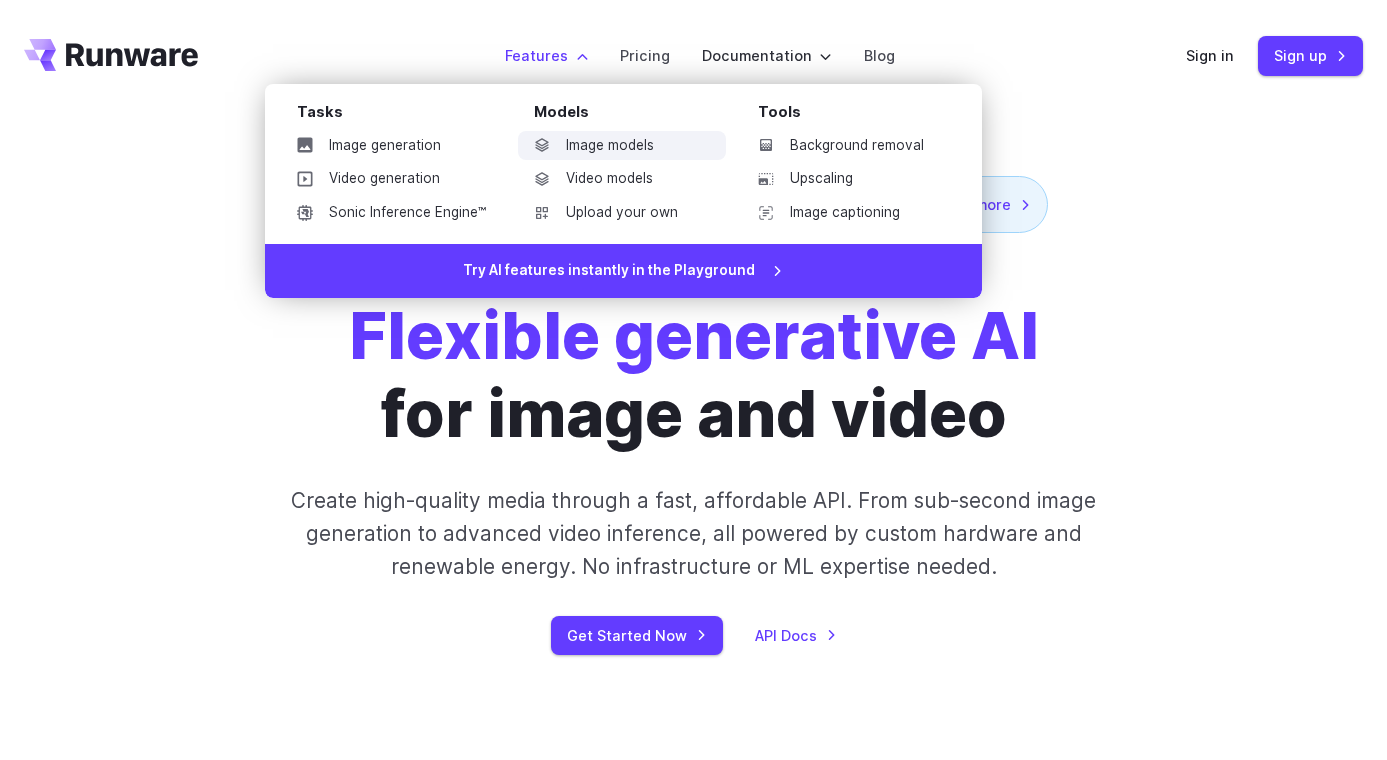 click on "Image models" at bounding box center [622, 146] 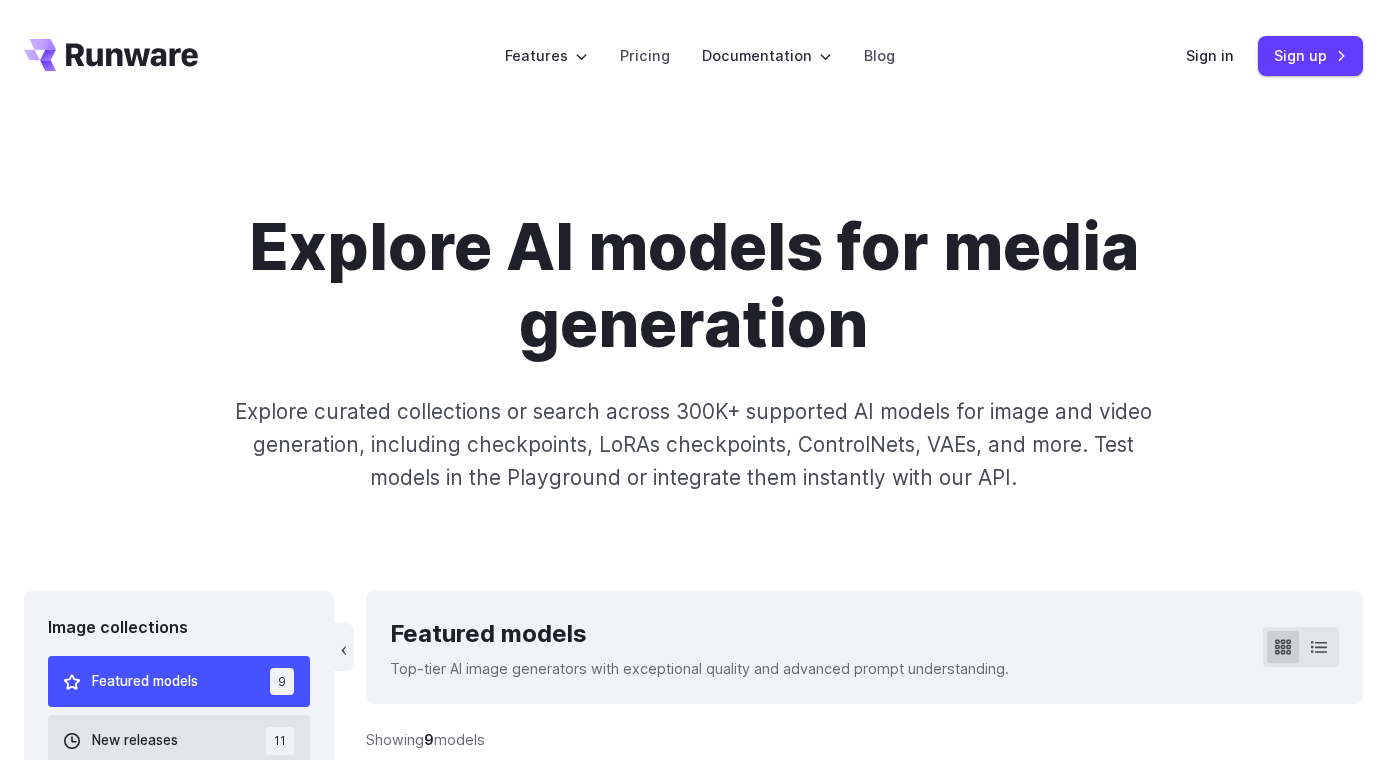 scroll, scrollTop: 0, scrollLeft: 0, axis: both 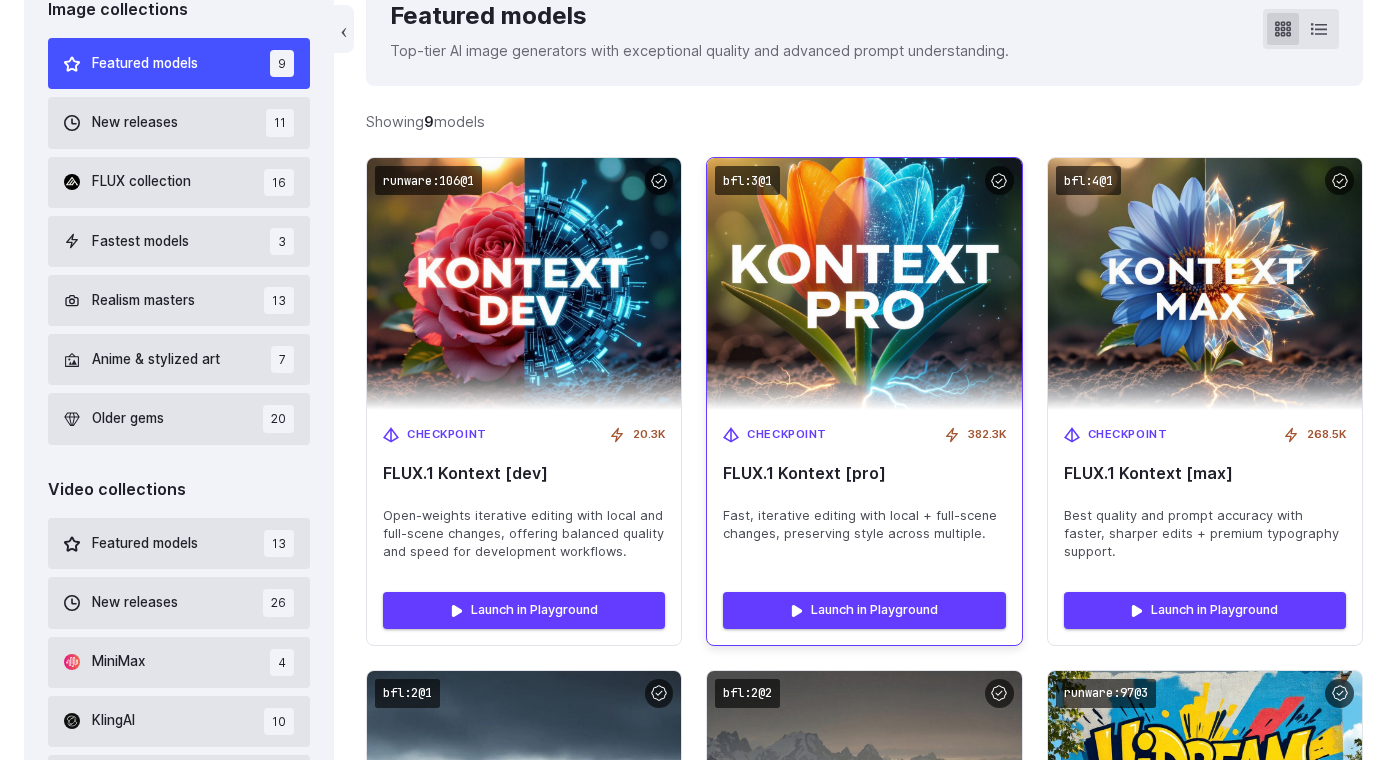 click at bounding box center (865, 284) 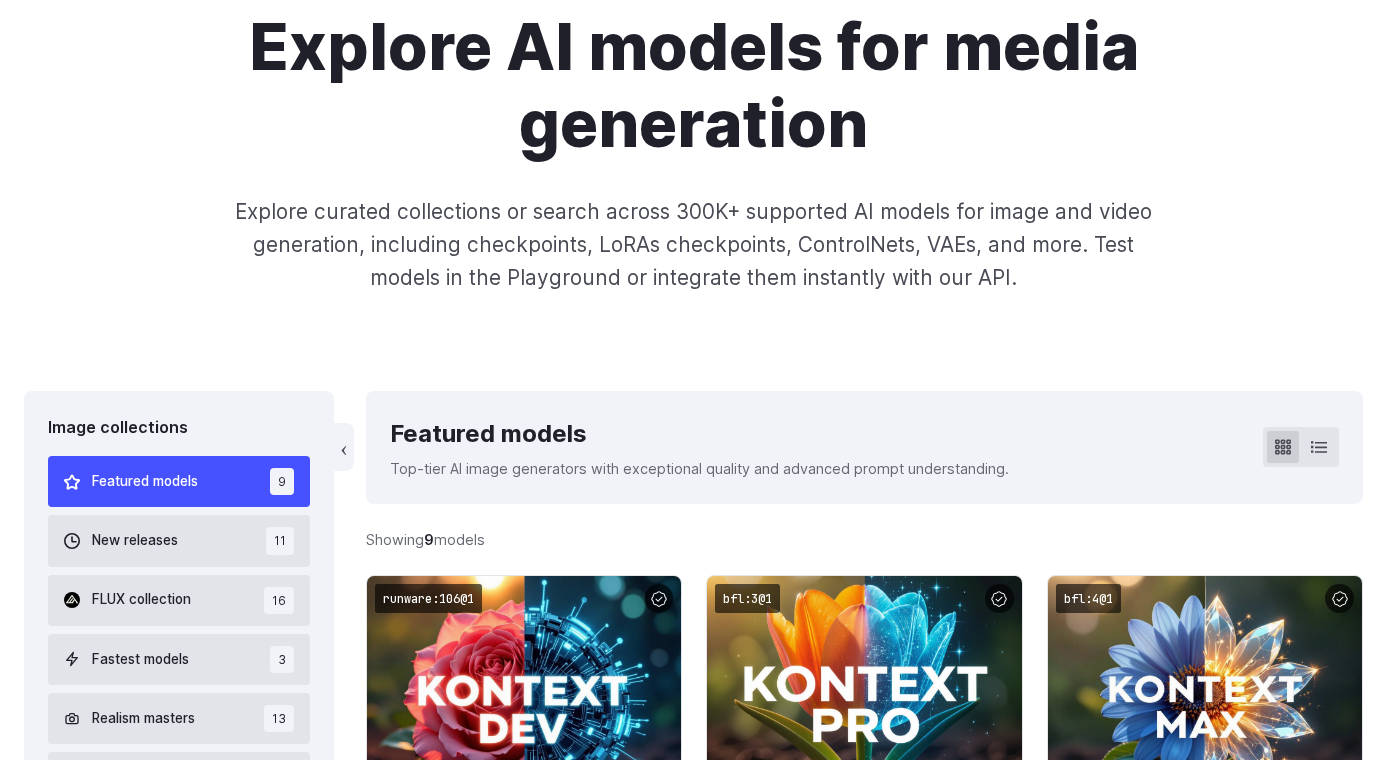 scroll, scrollTop: 0, scrollLeft: 0, axis: both 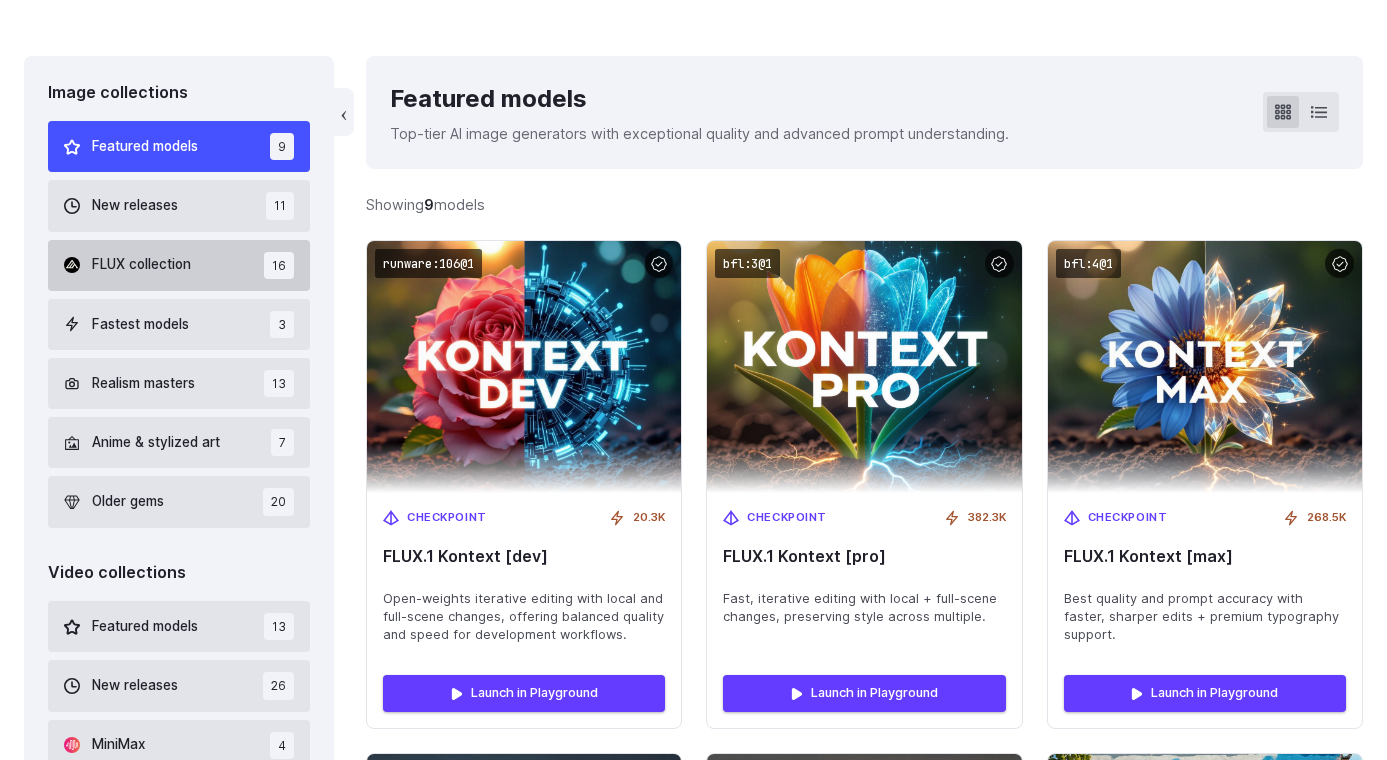click on "FLUX collection     16" at bounding box center (179, 265) 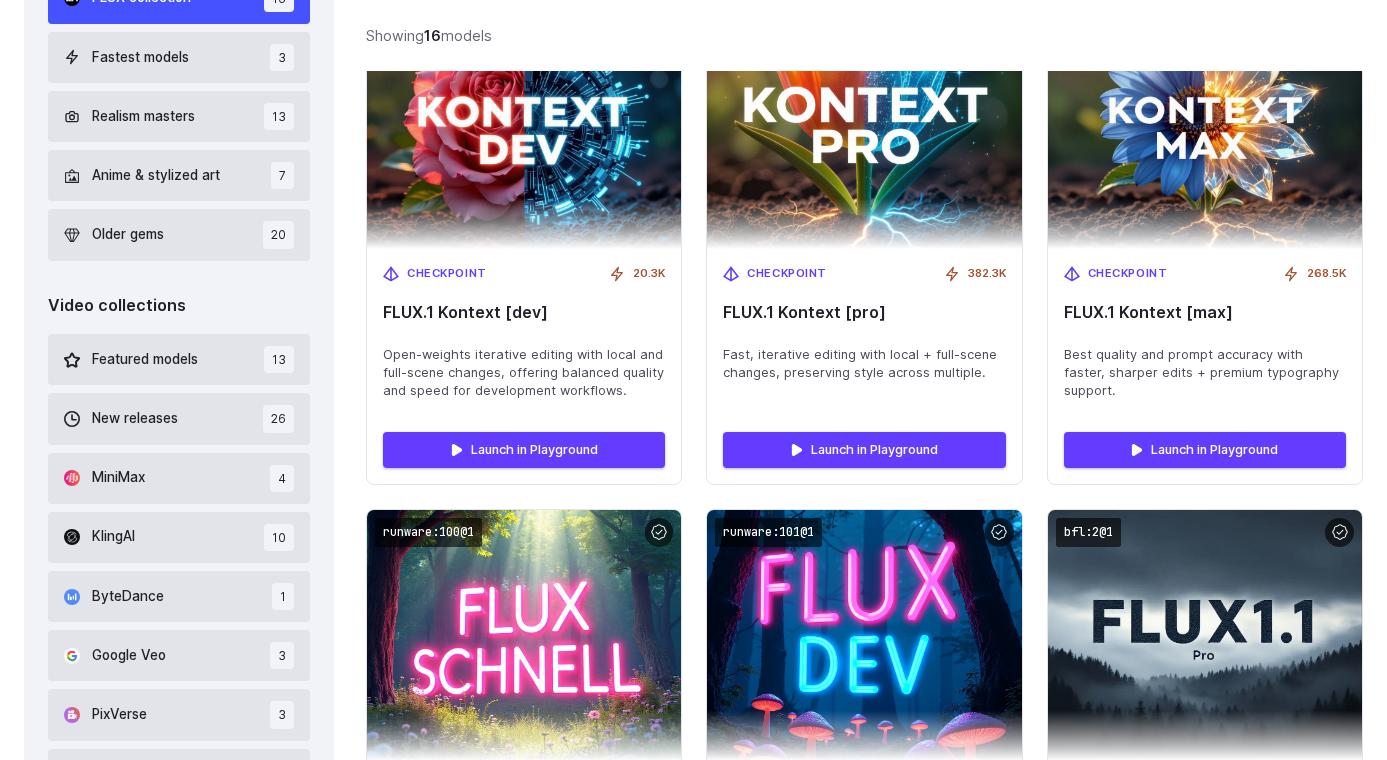 scroll, scrollTop: 817, scrollLeft: 0, axis: vertical 